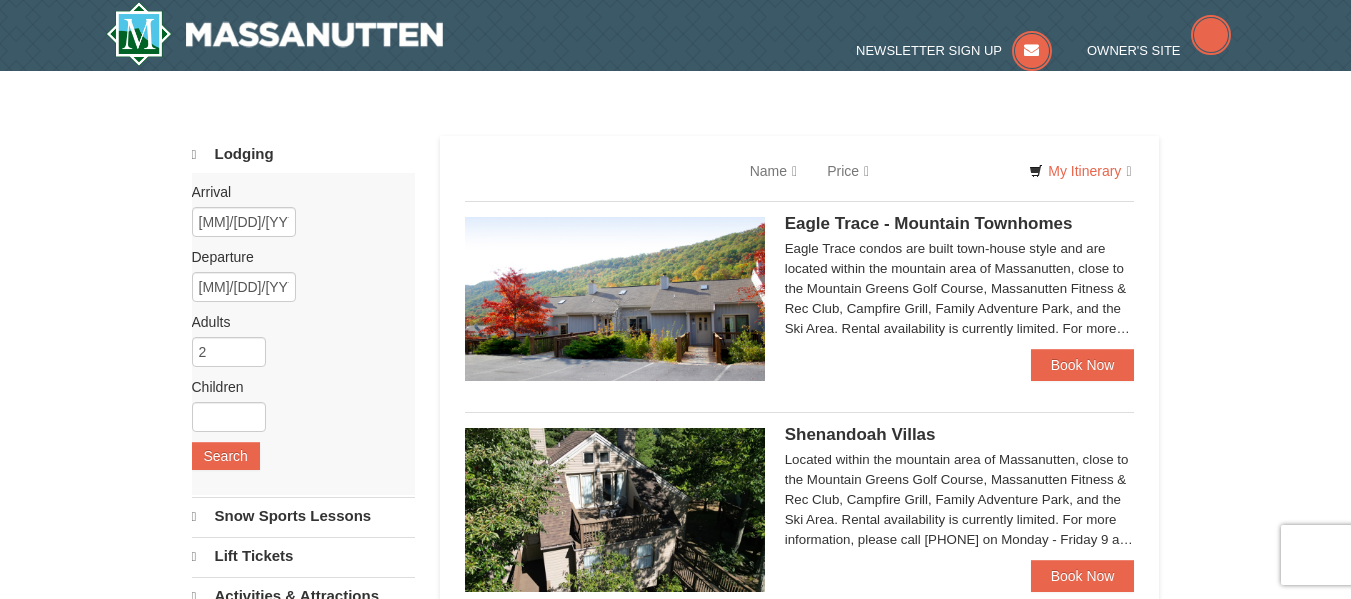 scroll, scrollTop: 0, scrollLeft: 0, axis: both 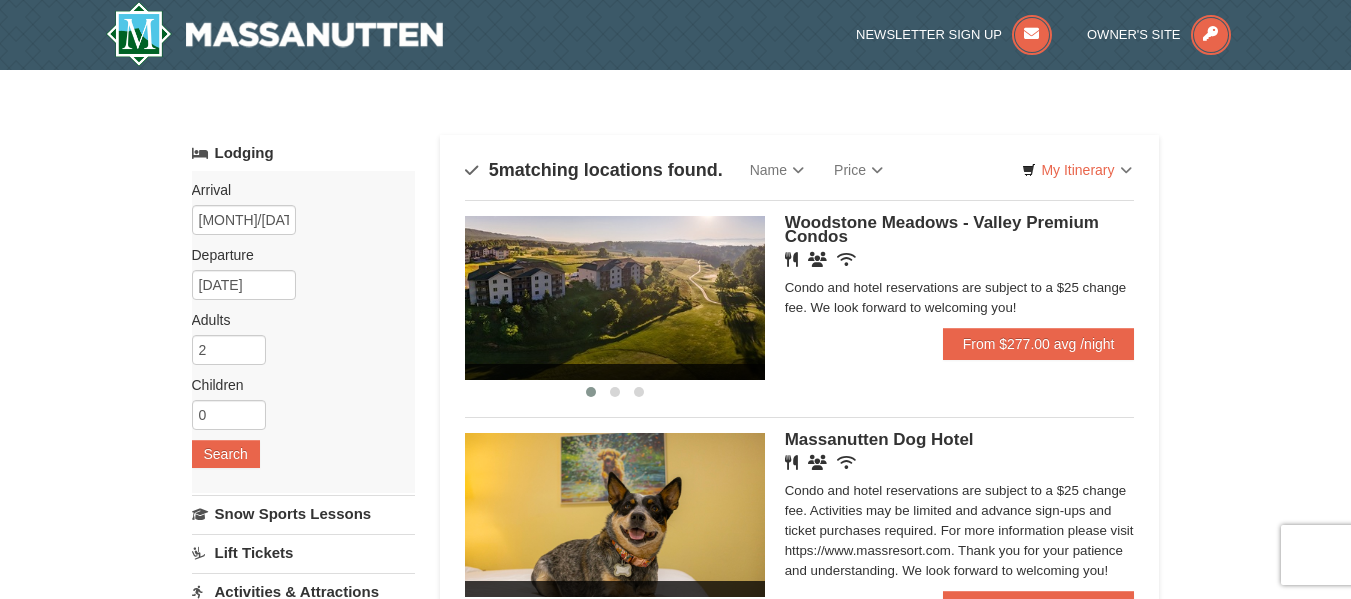 click on "Lodging" at bounding box center [303, 153] 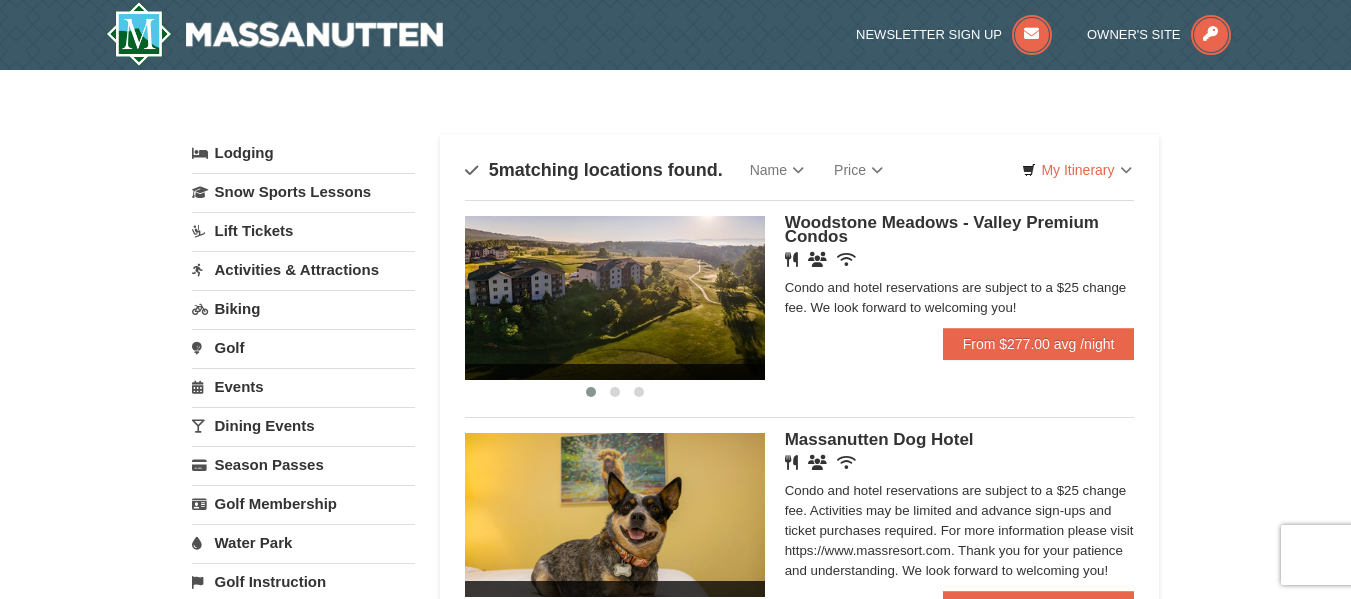 click on "Lodging" at bounding box center (303, 153) 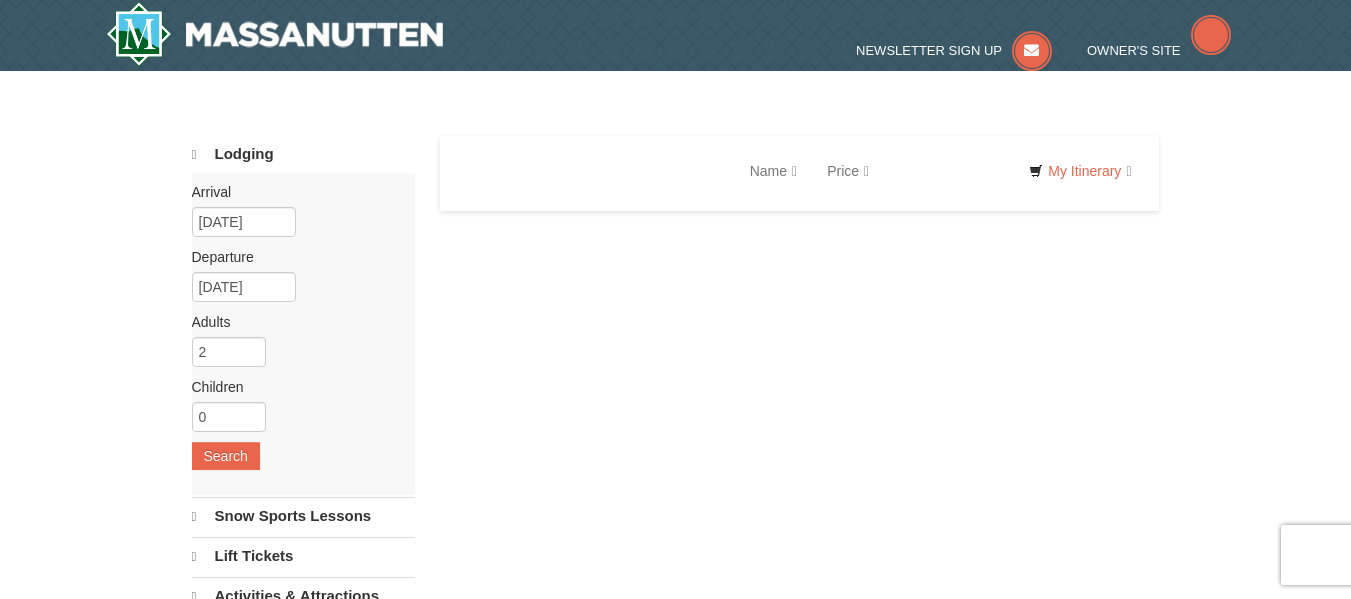 scroll, scrollTop: 0, scrollLeft: 0, axis: both 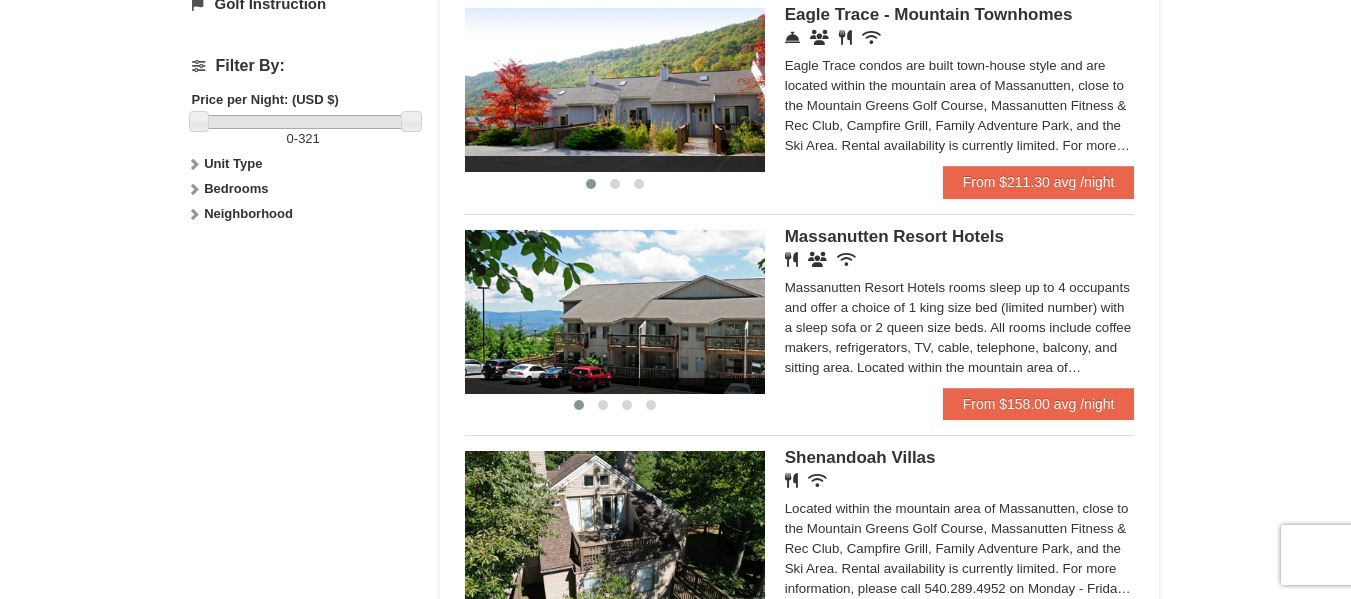 click on "Massanutten Resort Hotels" at bounding box center (894, 236) 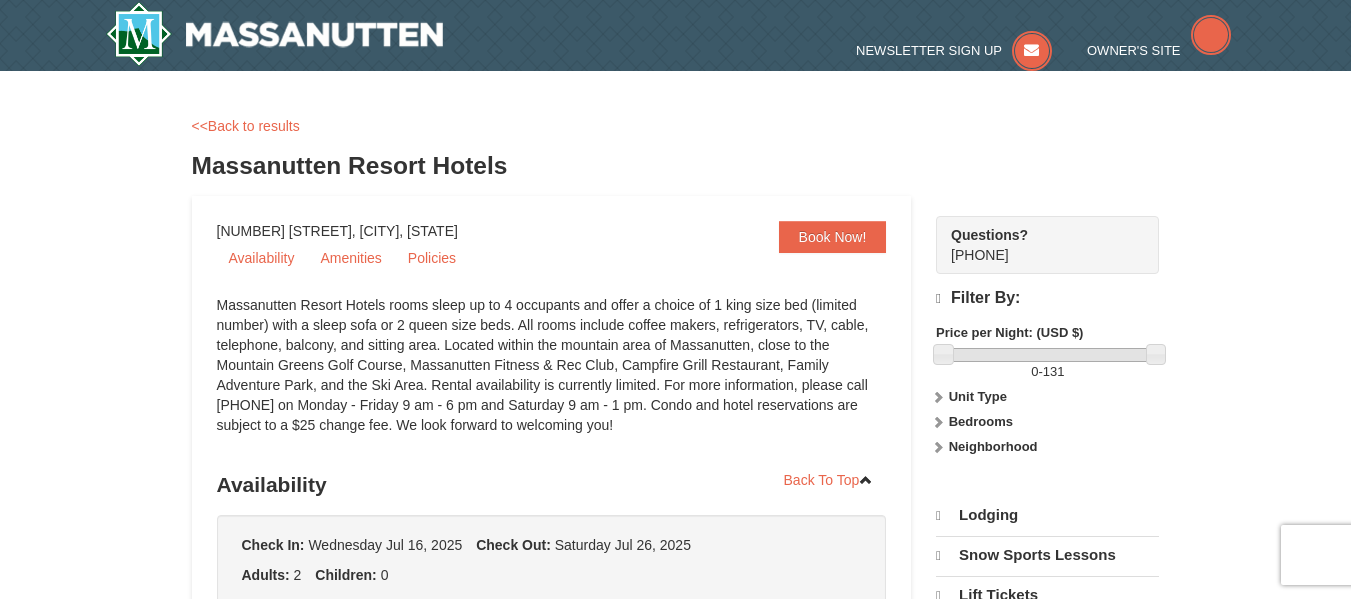 scroll, scrollTop: 0, scrollLeft: 0, axis: both 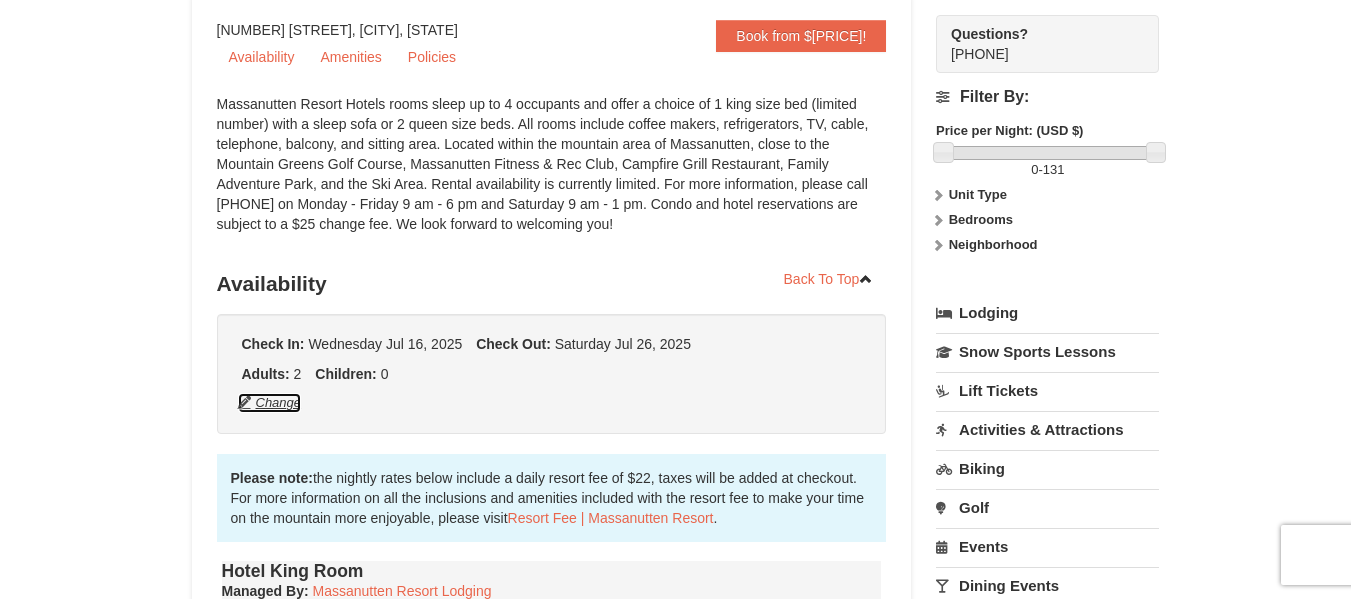 click on "Change" at bounding box center (270, 403) 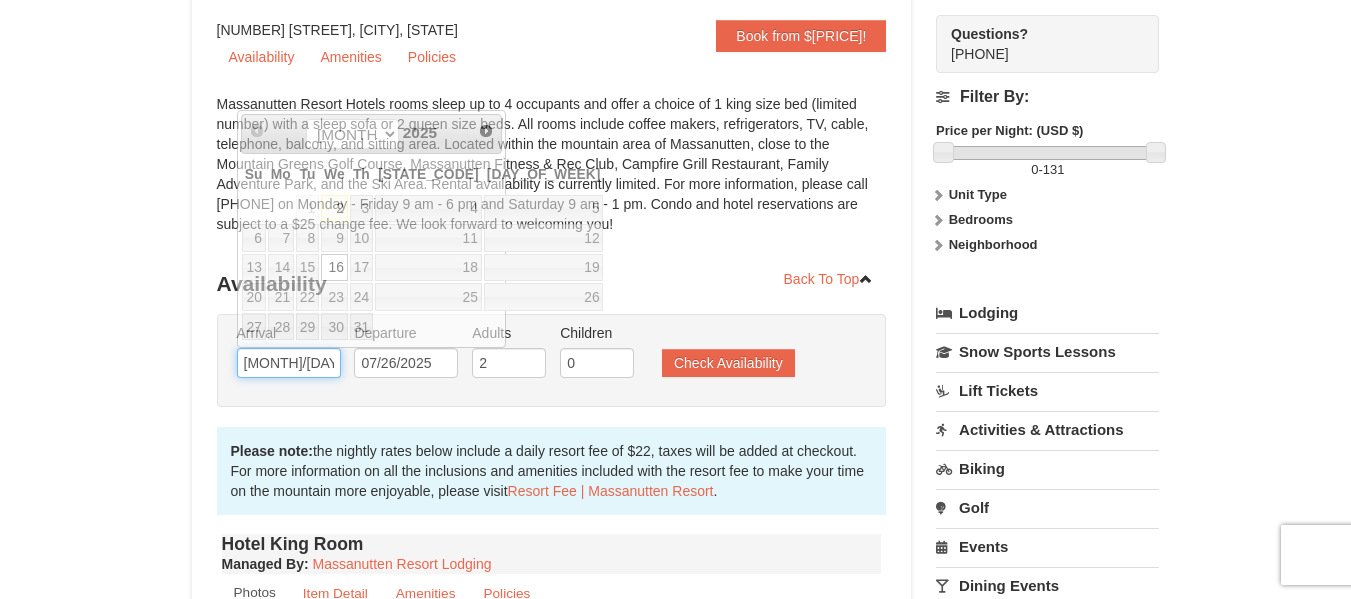 click on "07/16/2025" at bounding box center [289, 363] 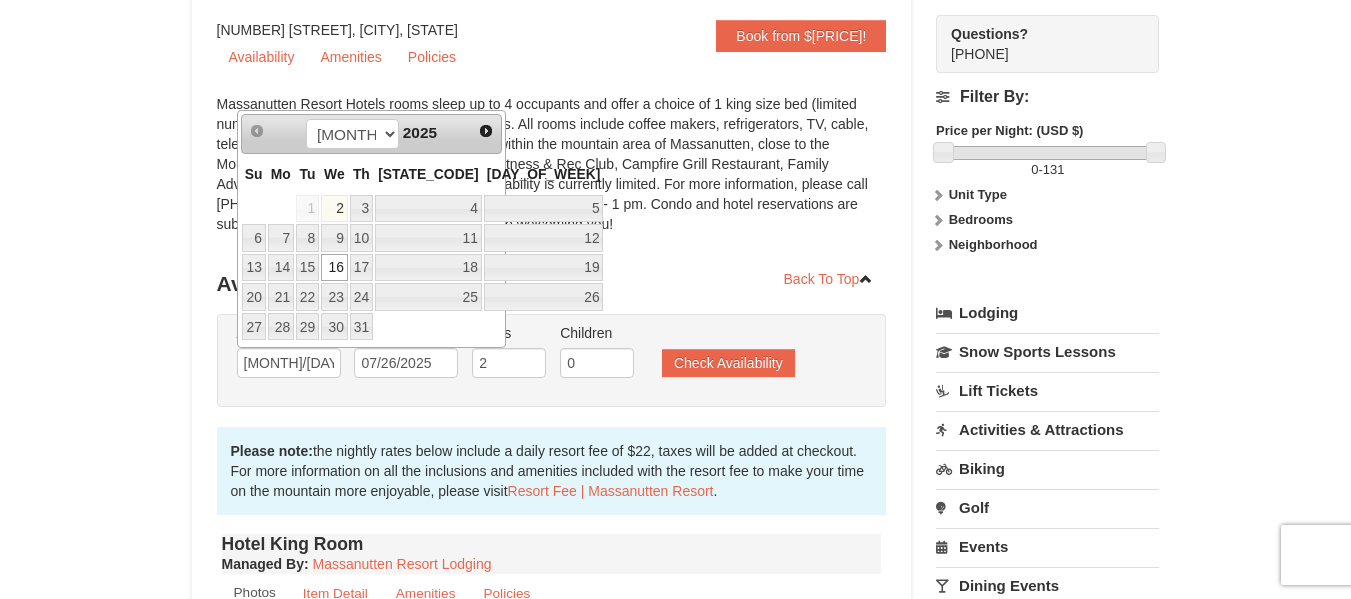 click on "2" at bounding box center (334, 209) 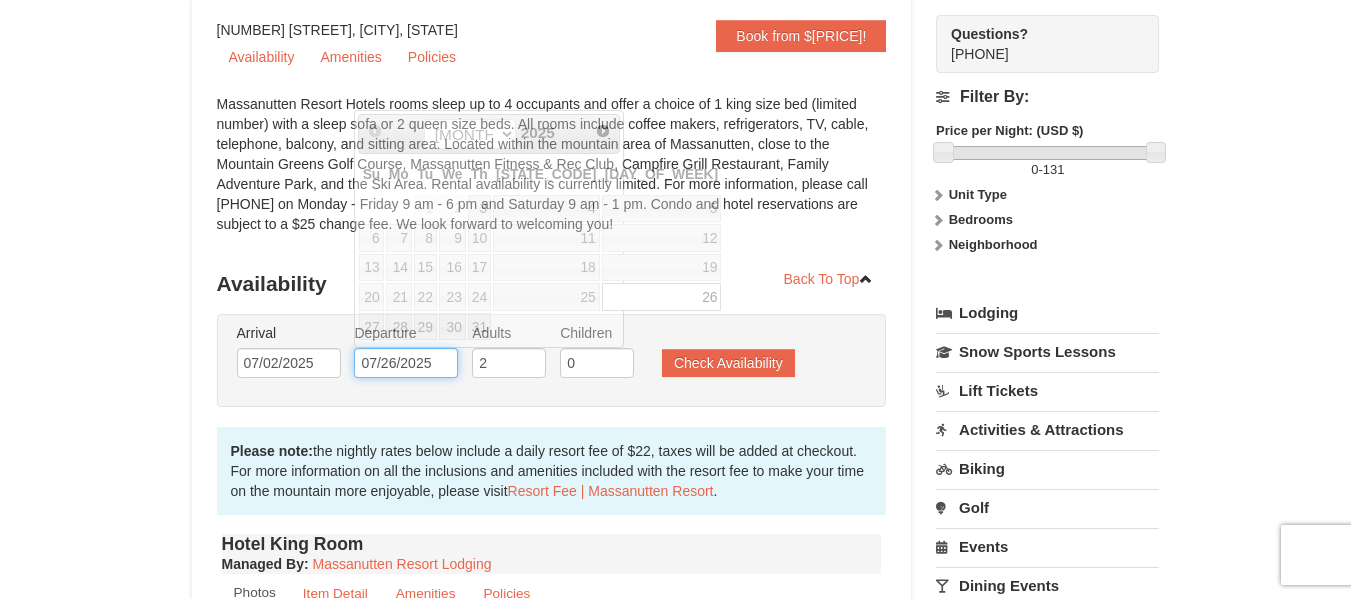 click on "07/26/2025" at bounding box center (406, 363) 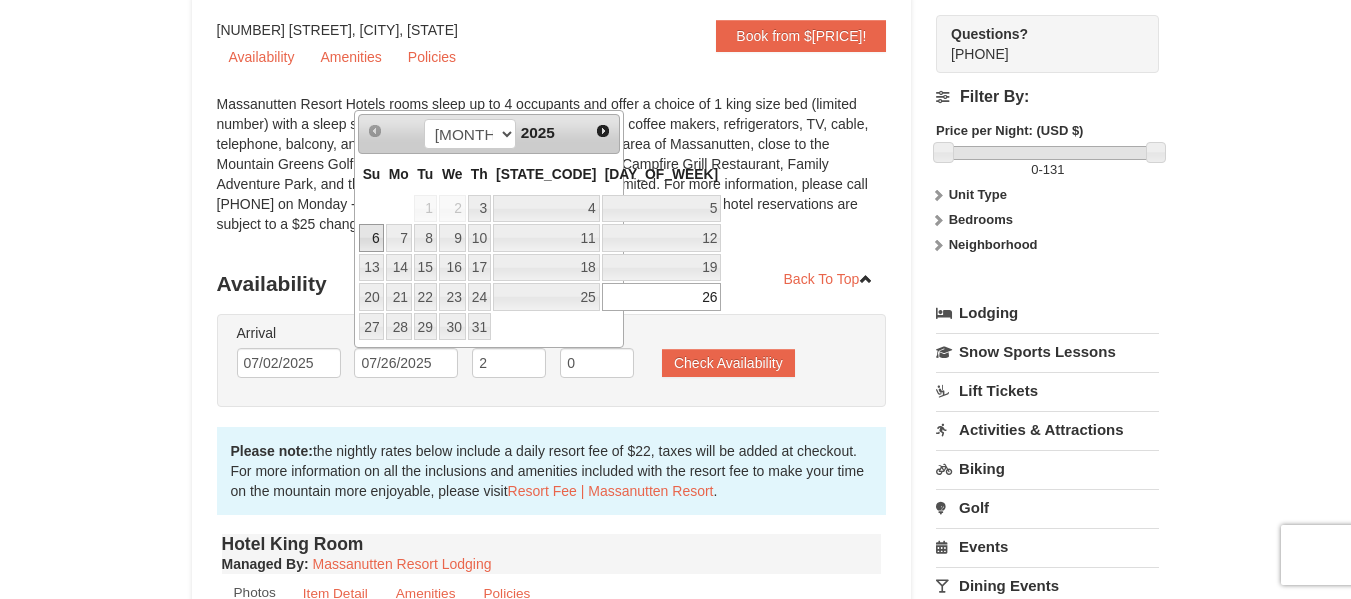 click on "6" at bounding box center (371, 238) 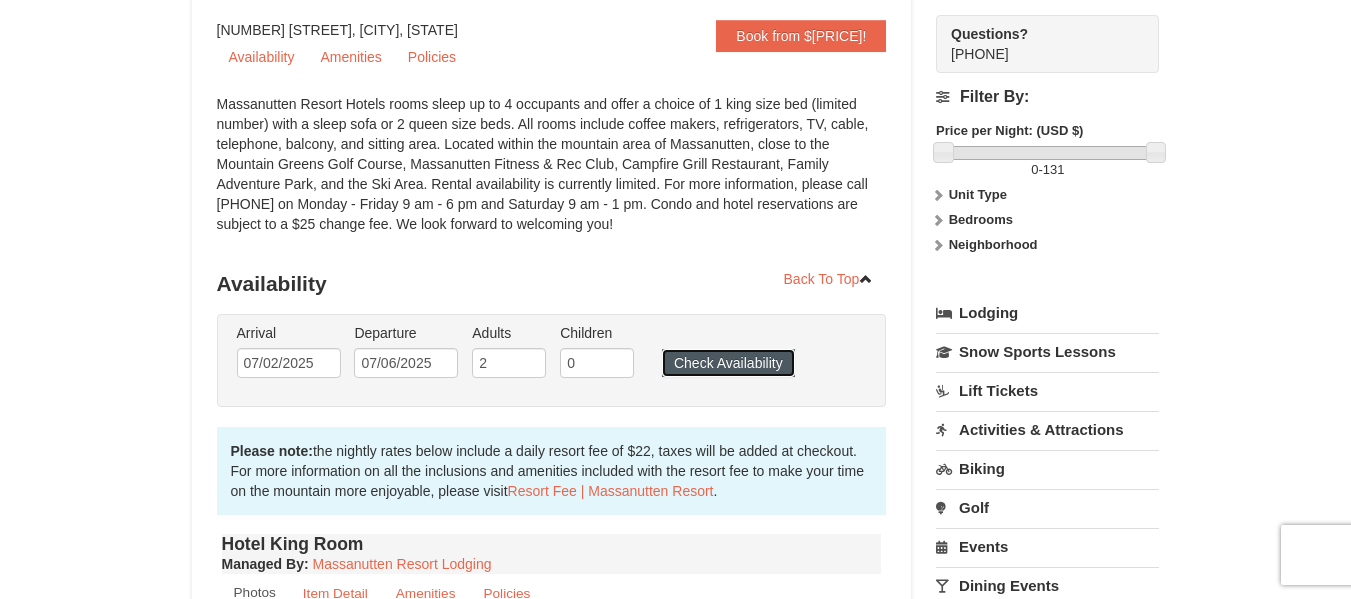 click on "Check Availability" at bounding box center [728, 363] 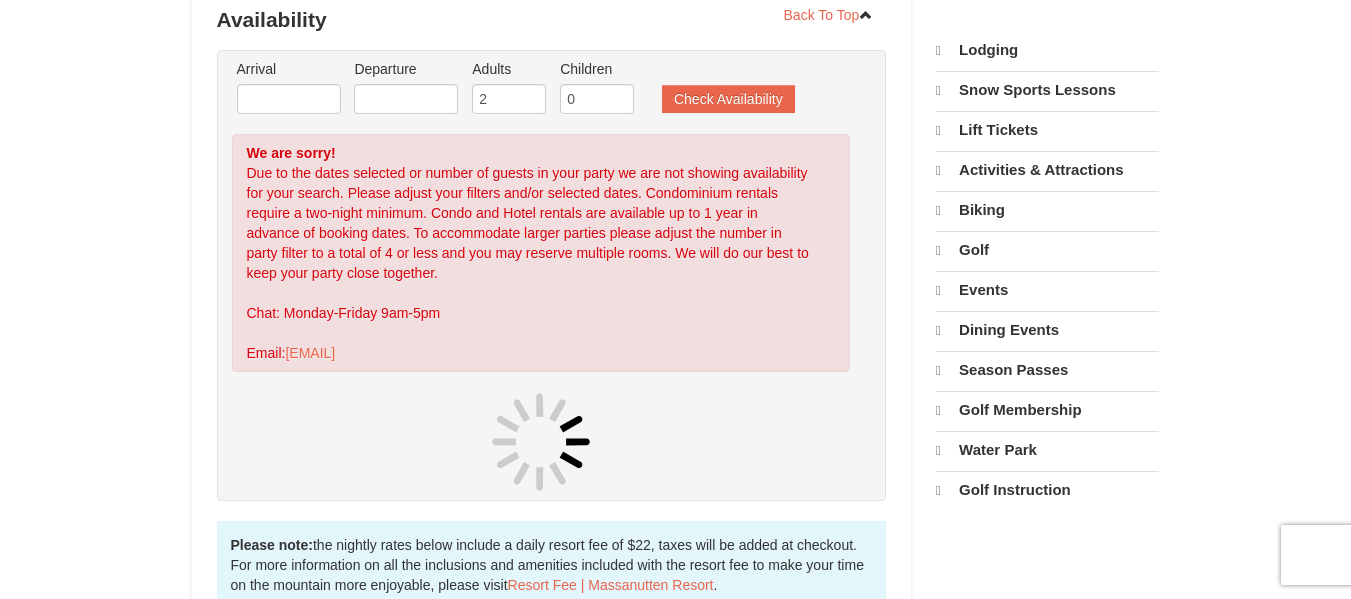 scroll, scrollTop: 444, scrollLeft: 0, axis: vertical 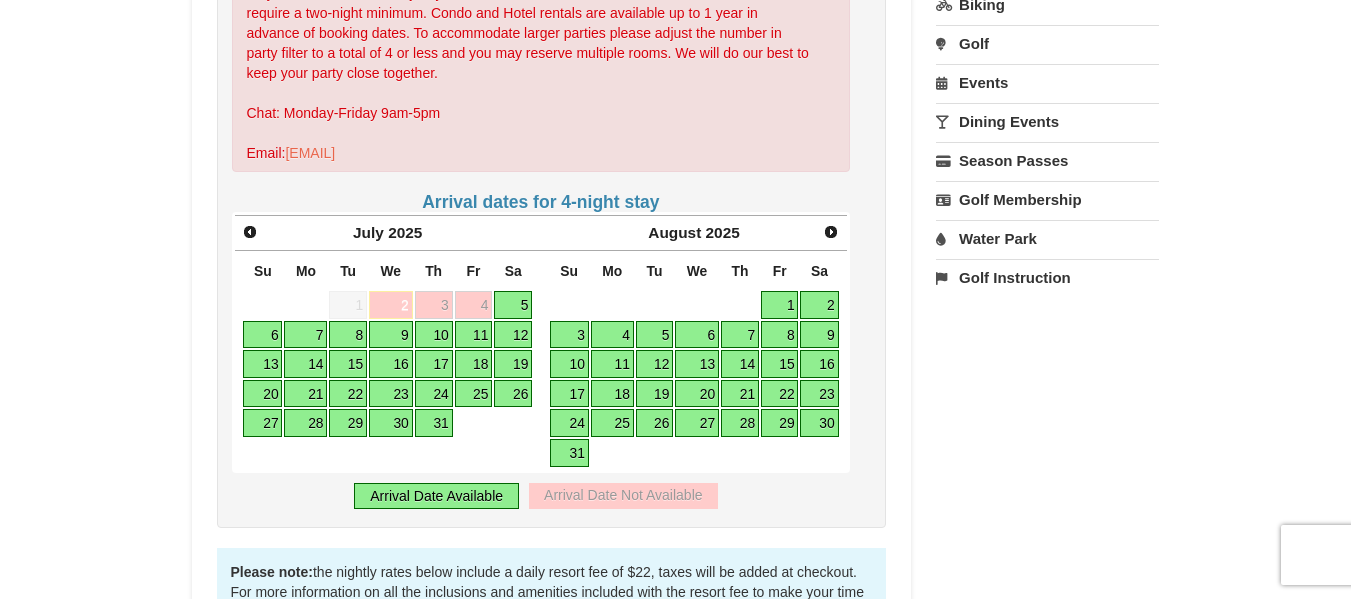 click on "5" at bounding box center [513, 305] 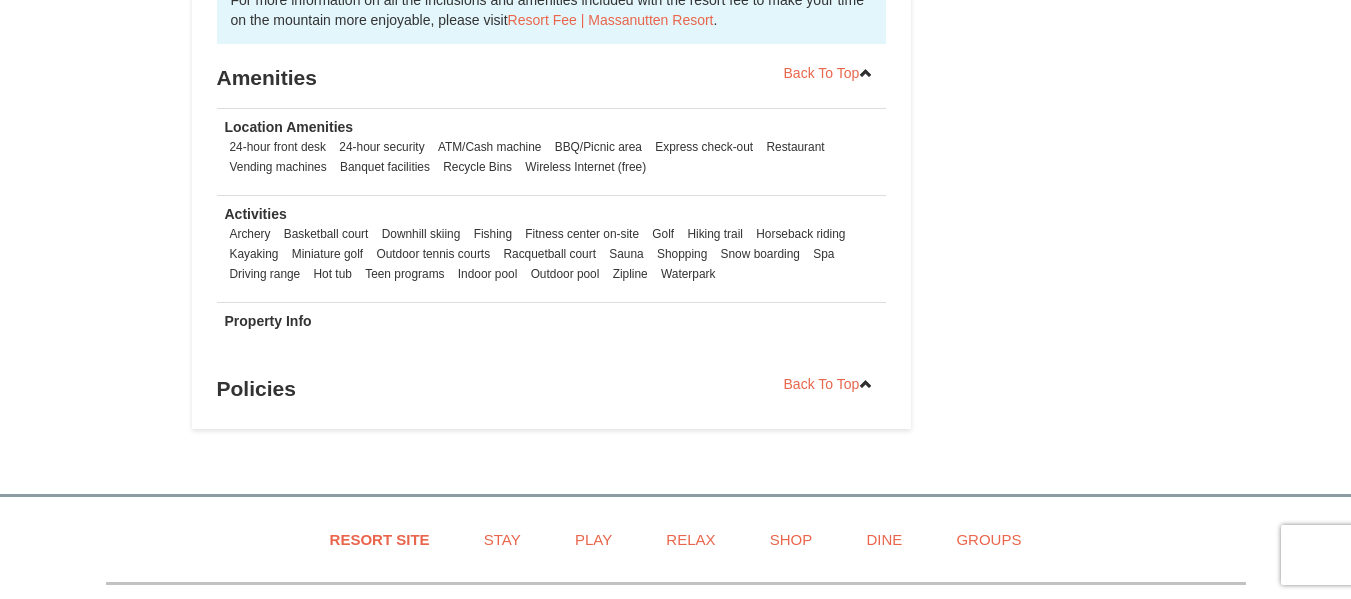 scroll, scrollTop: 944, scrollLeft: 0, axis: vertical 